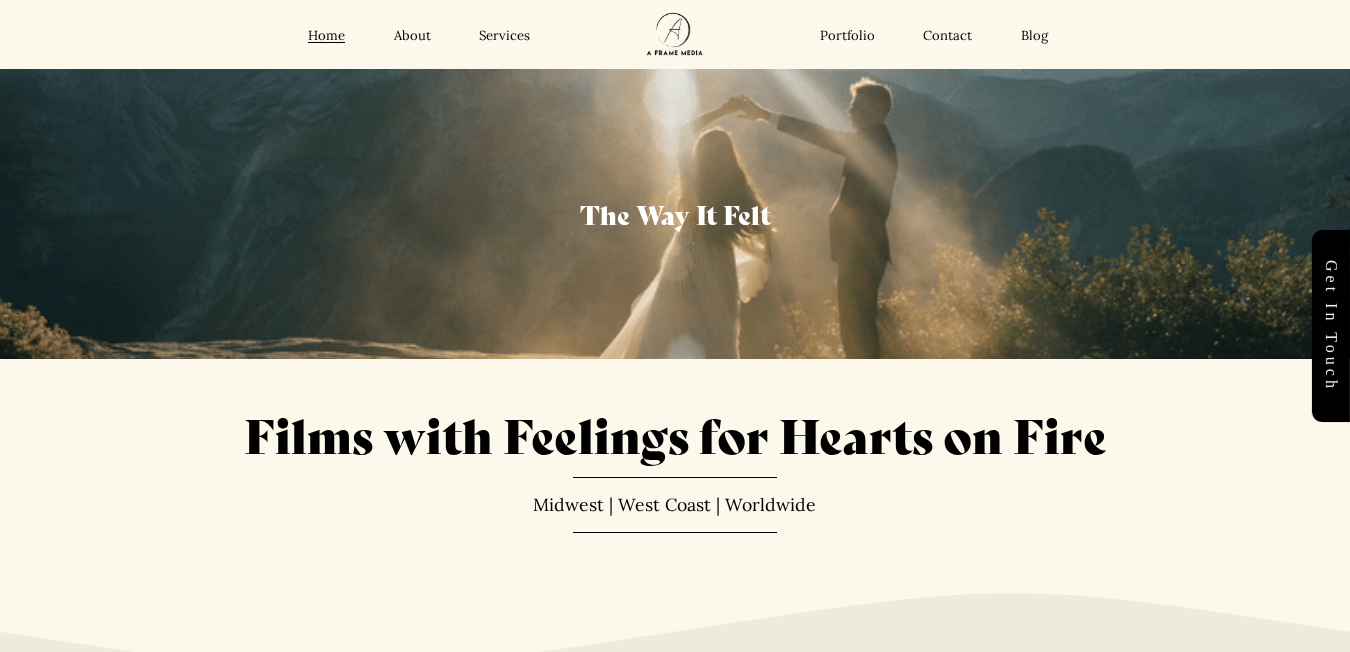 scroll, scrollTop: 0, scrollLeft: 0, axis: both 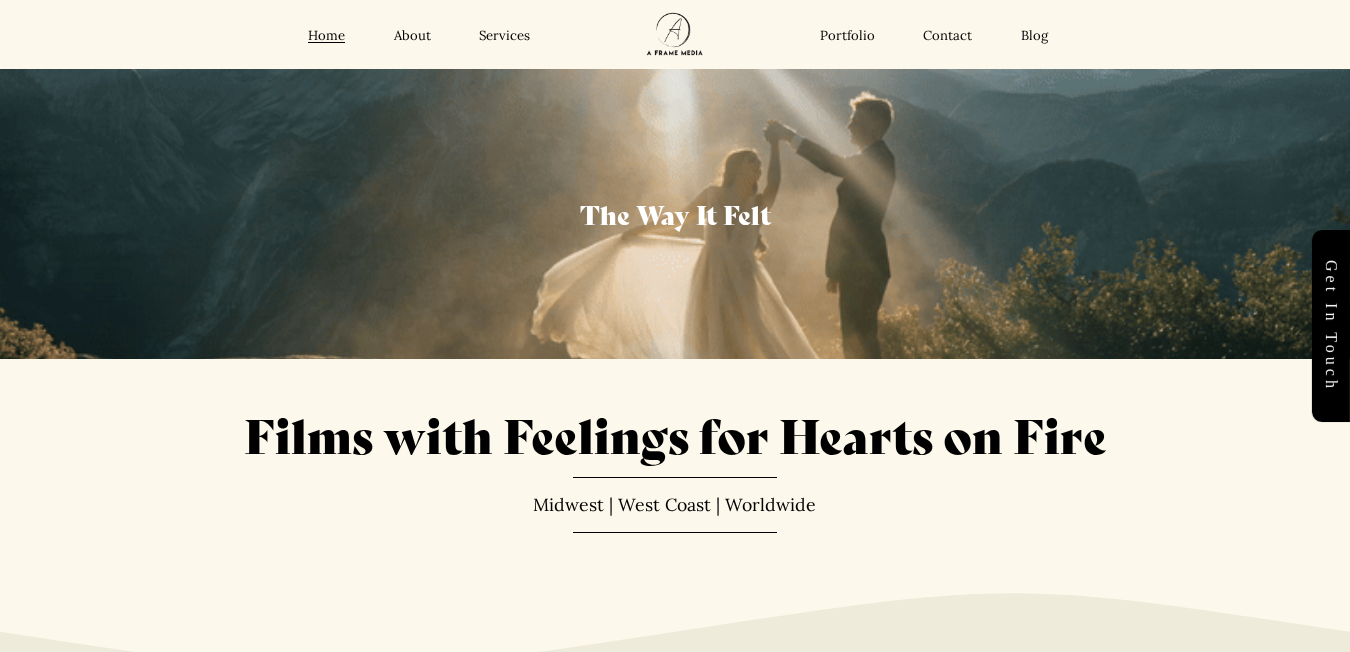 click on "Contact" at bounding box center (947, 35) 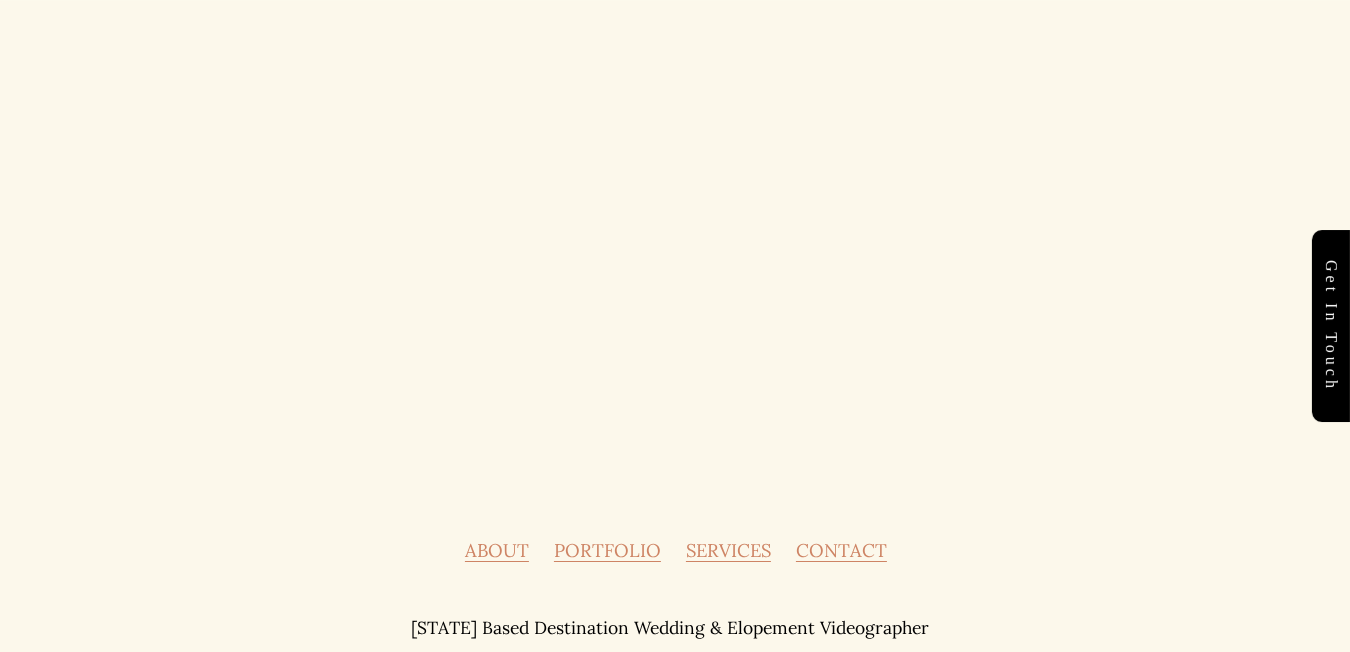 scroll, scrollTop: 1755, scrollLeft: 0, axis: vertical 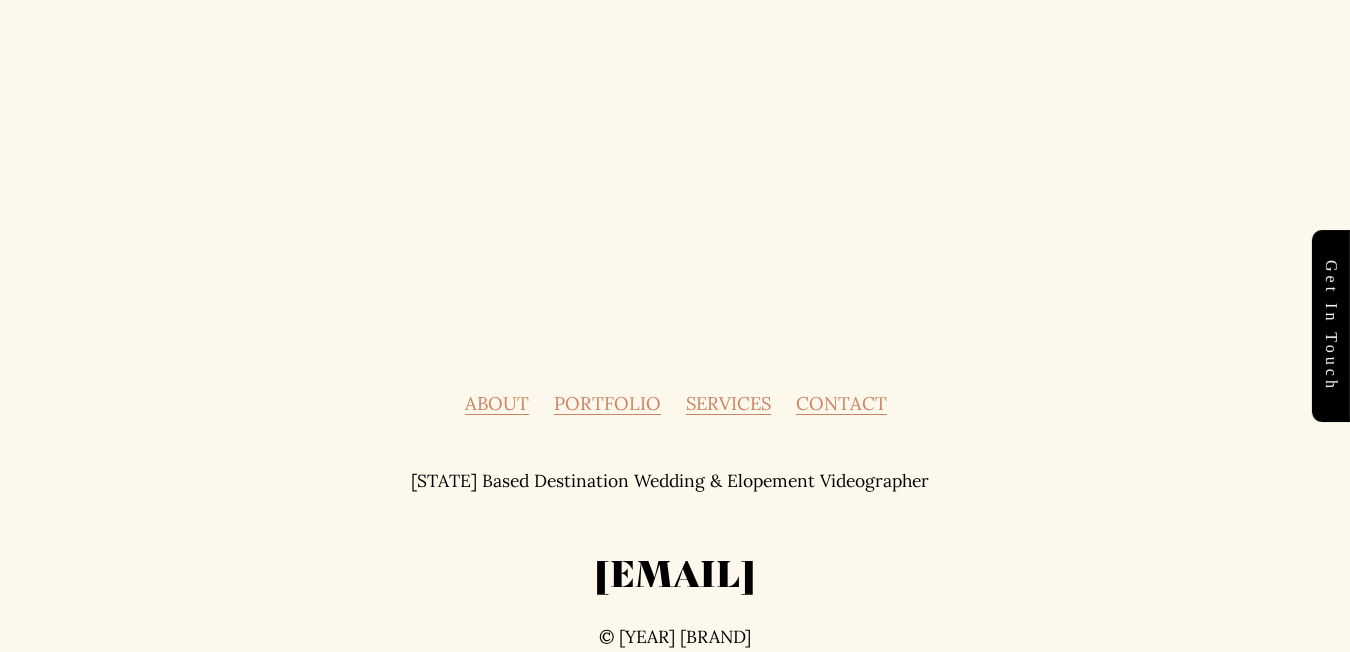click on "[EMAIL]" at bounding box center [675, 571] 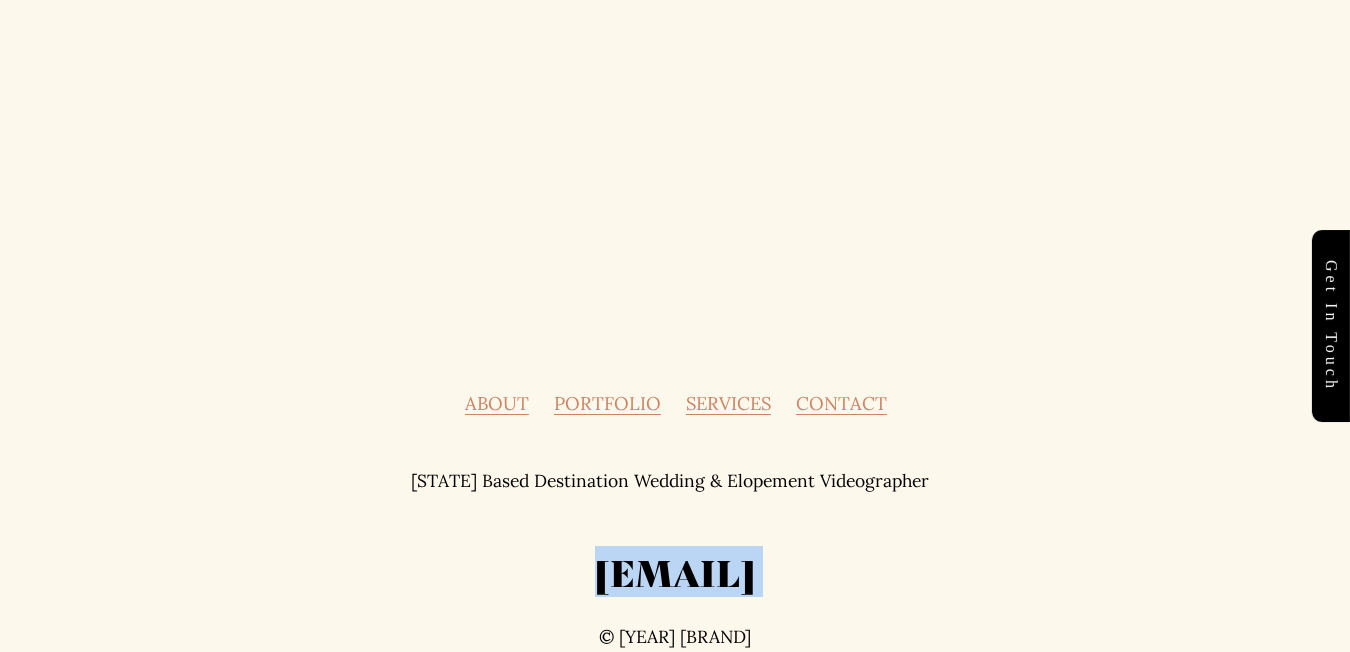 click on "[EMAIL]" at bounding box center (675, 571) 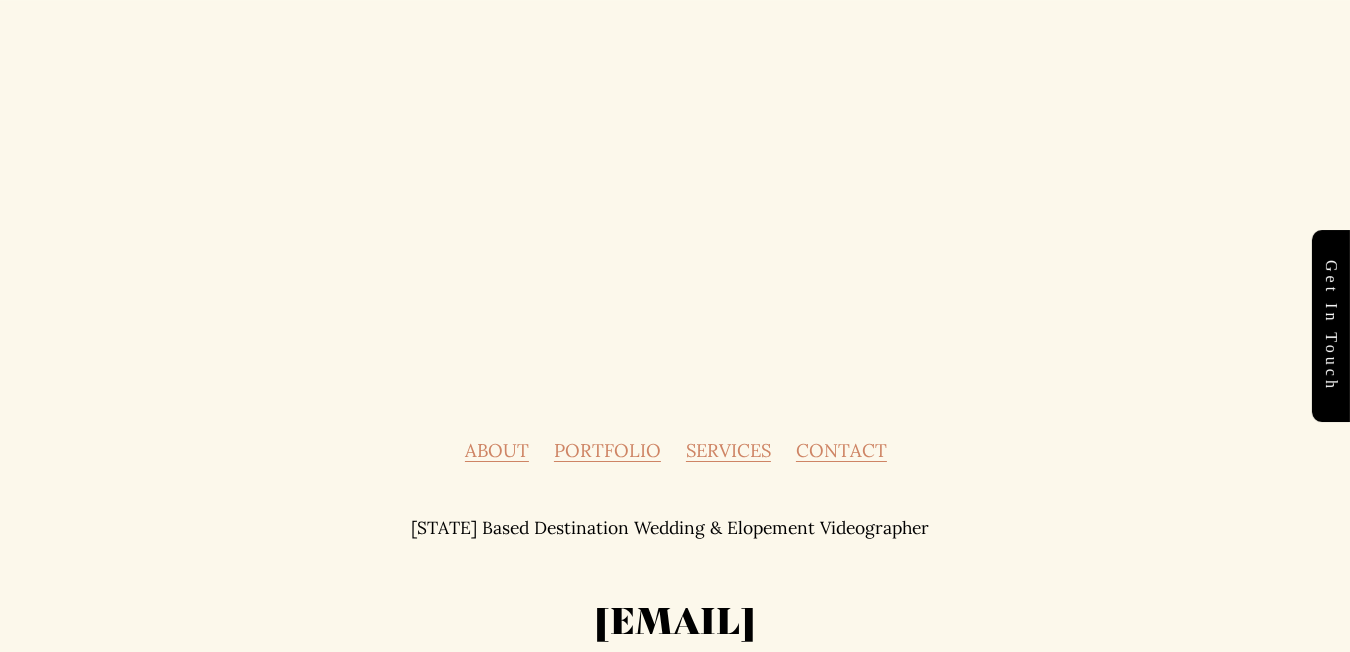 scroll, scrollTop: 1755, scrollLeft: 0, axis: vertical 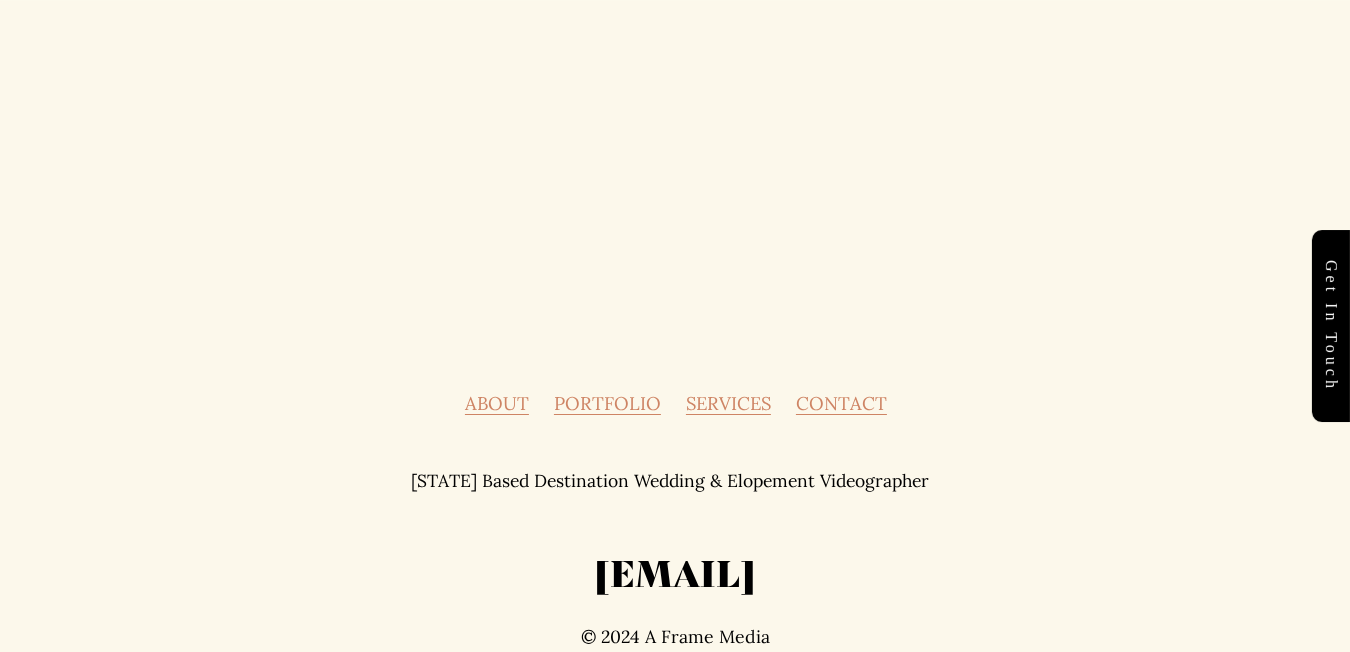 click on "Get in touch" at bounding box center [1331, 326] 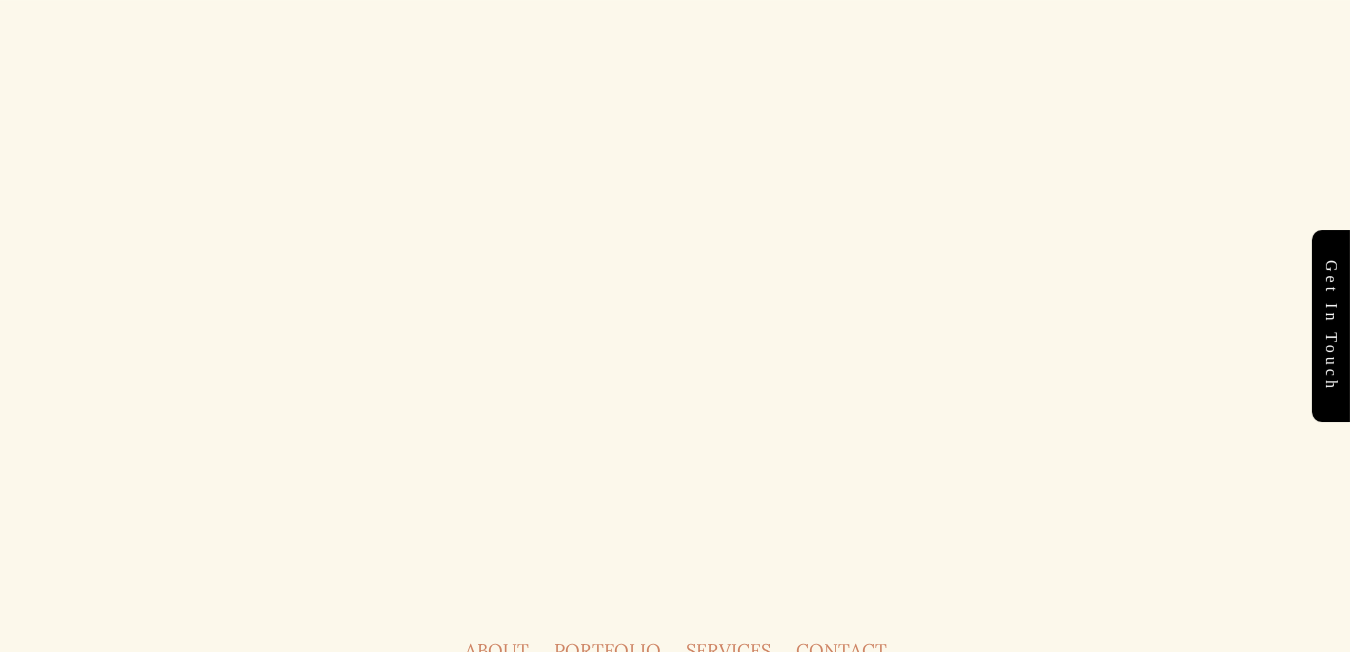 scroll, scrollTop: 1755, scrollLeft: 0, axis: vertical 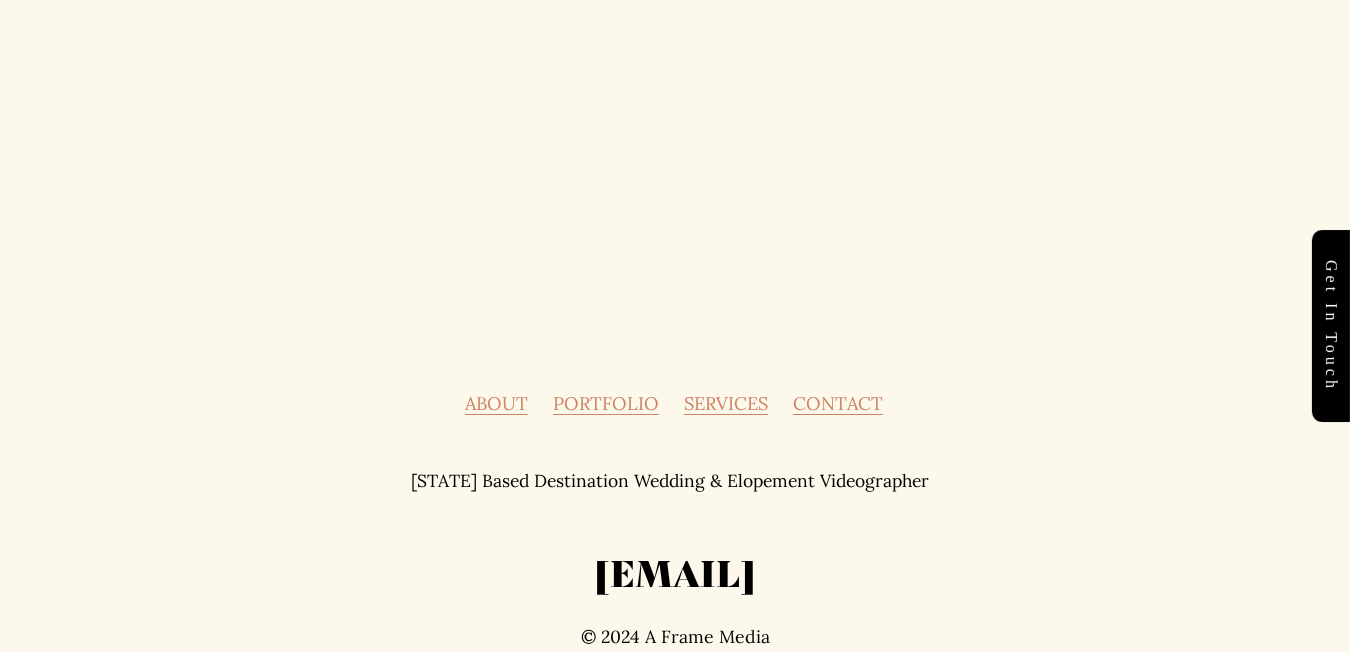 click on "PORTFOLIO" at bounding box center (606, 404) 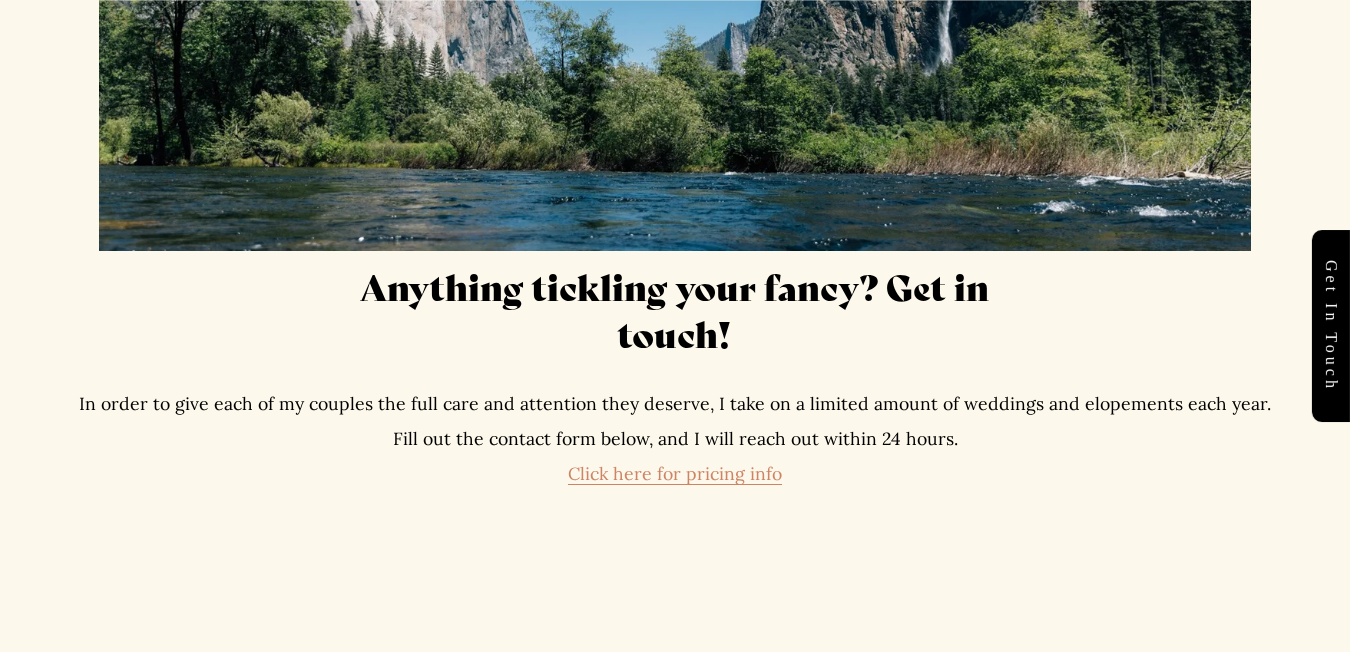 scroll, scrollTop: 8000, scrollLeft: 0, axis: vertical 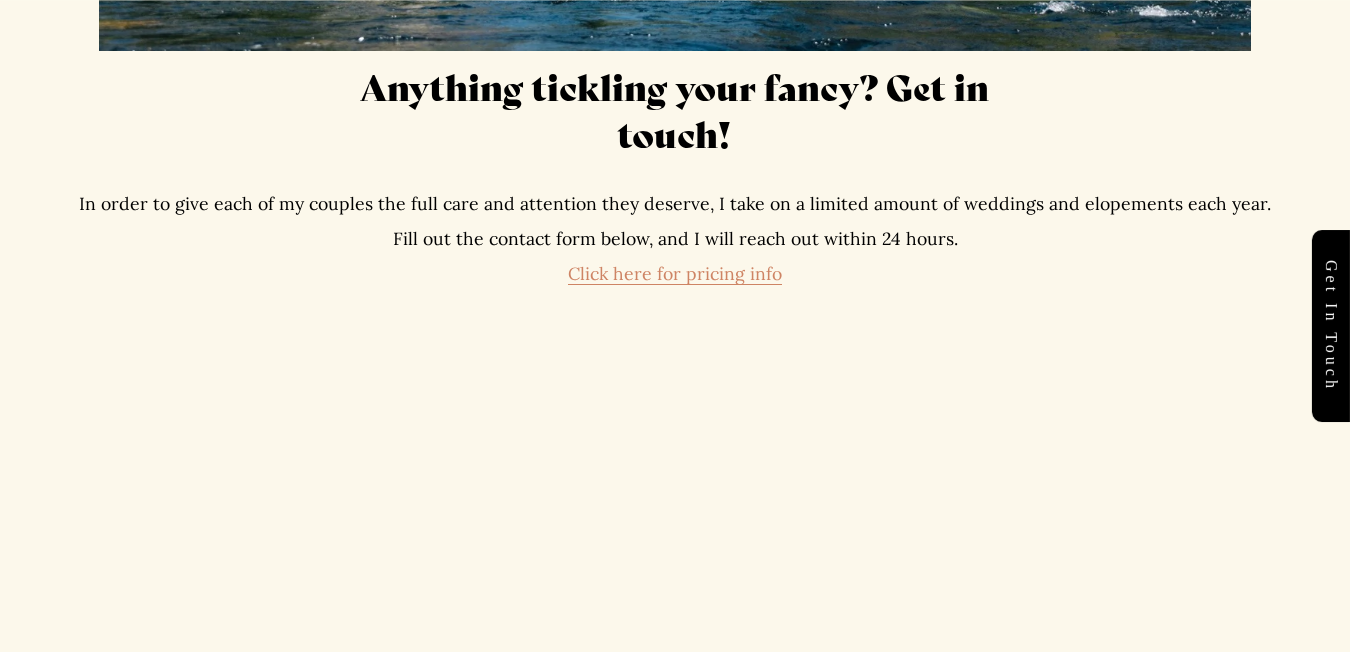 click on "Click here for pricing info" at bounding box center [675, 273] 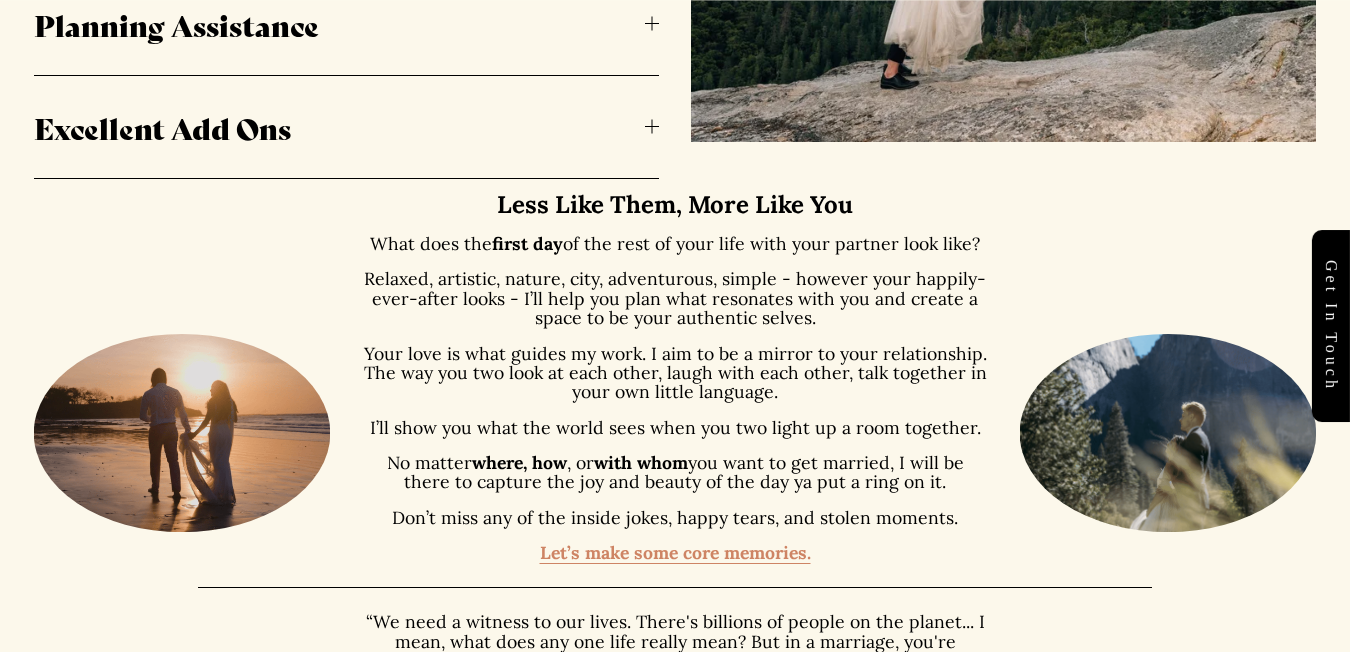 scroll, scrollTop: 1300, scrollLeft: 0, axis: vertical 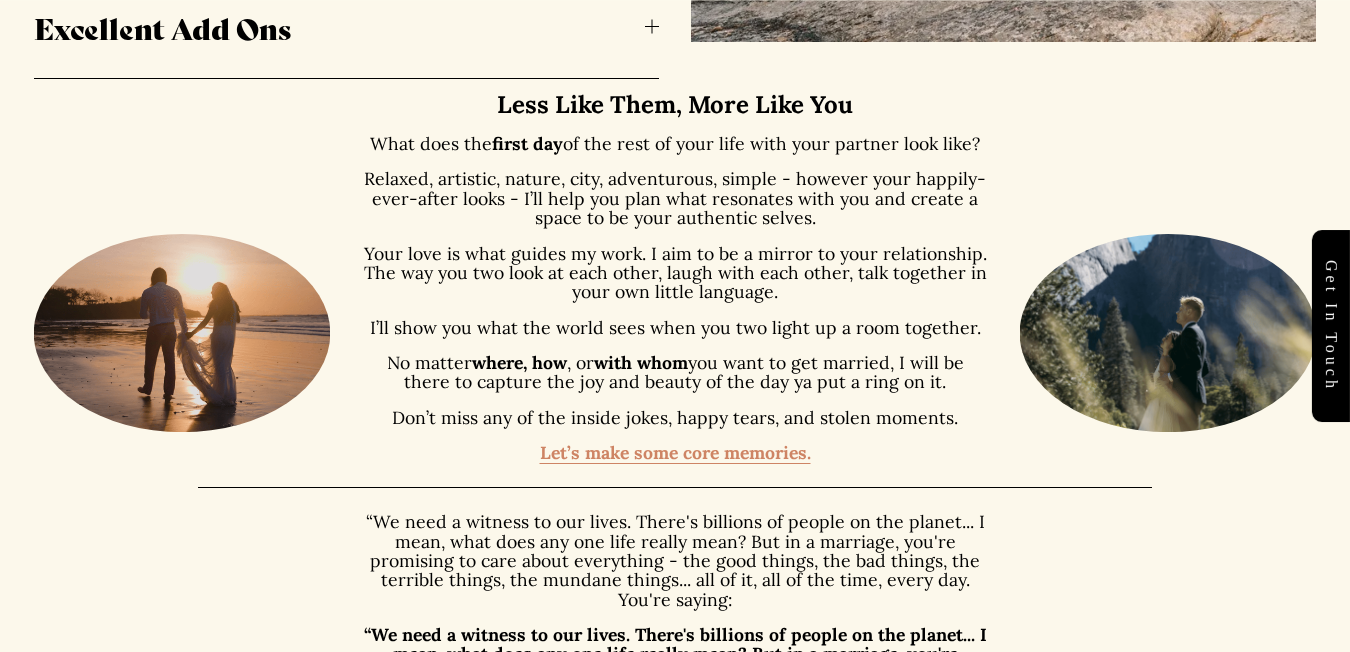 click on "Let’s make some core memories." at bounding box center [675, 452] 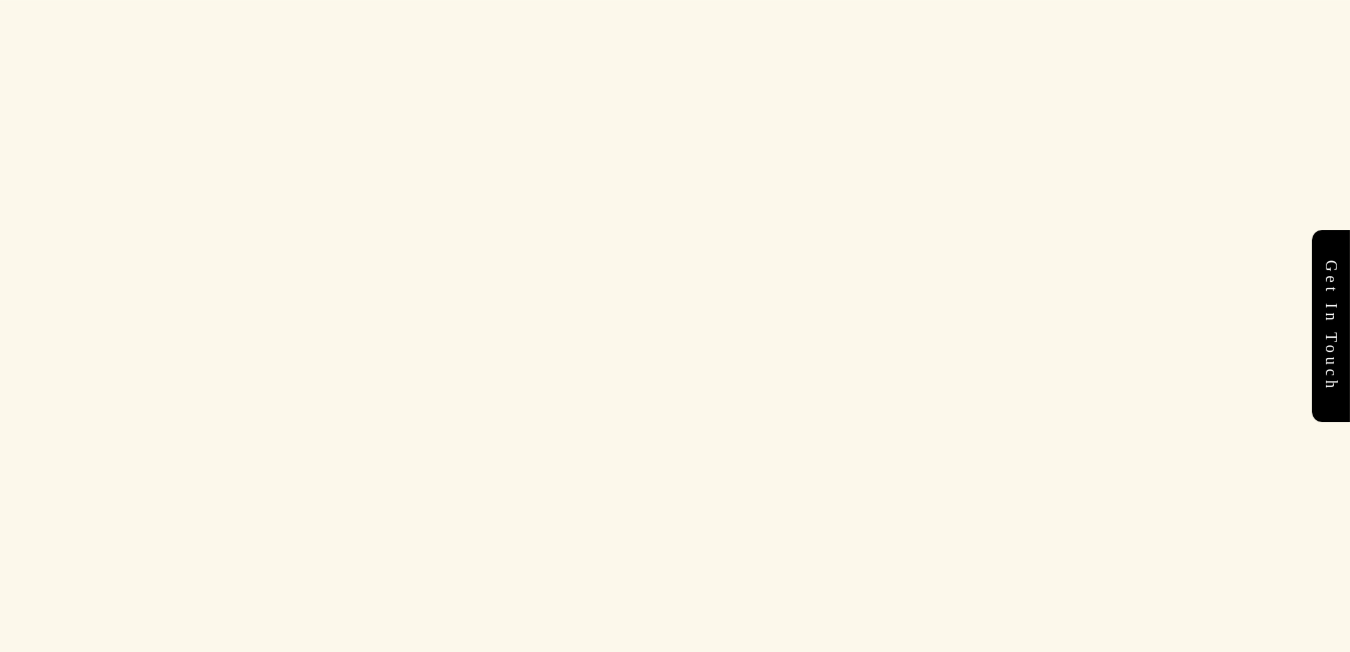 scroll, scrollTop: 1755, scrollLeft: 0, axis: vertical 